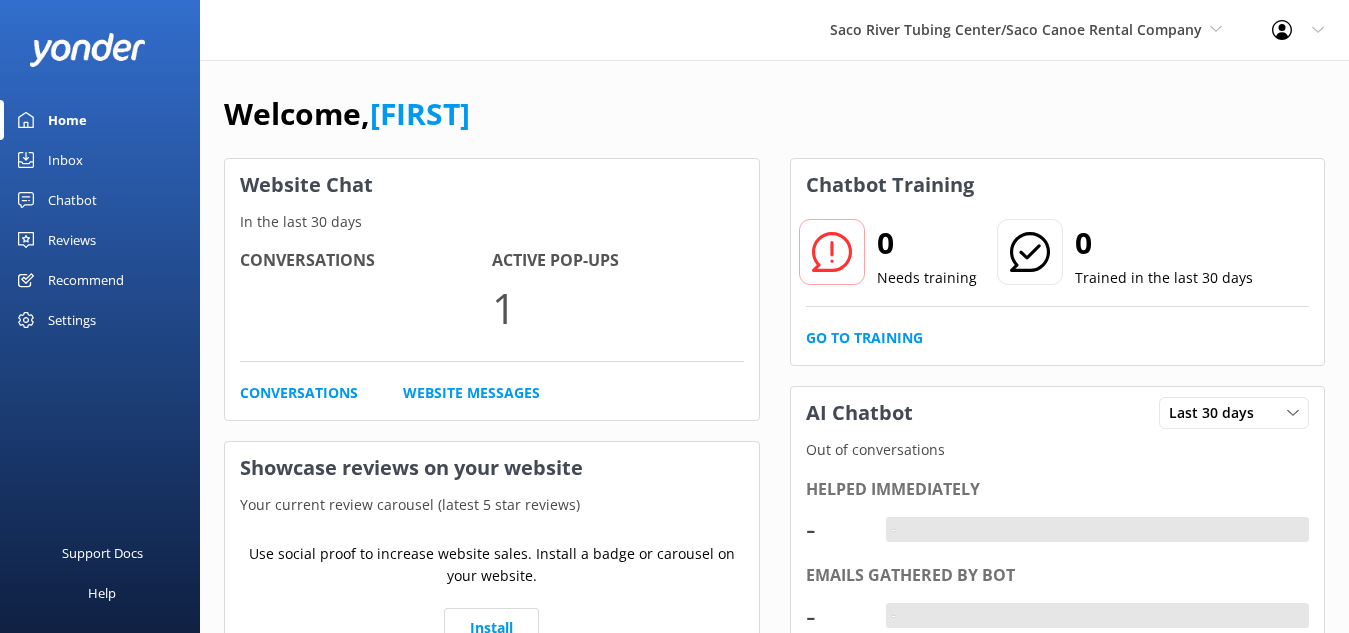 scroll, scrollTop: 0, scrollLeft: 0, axis: both 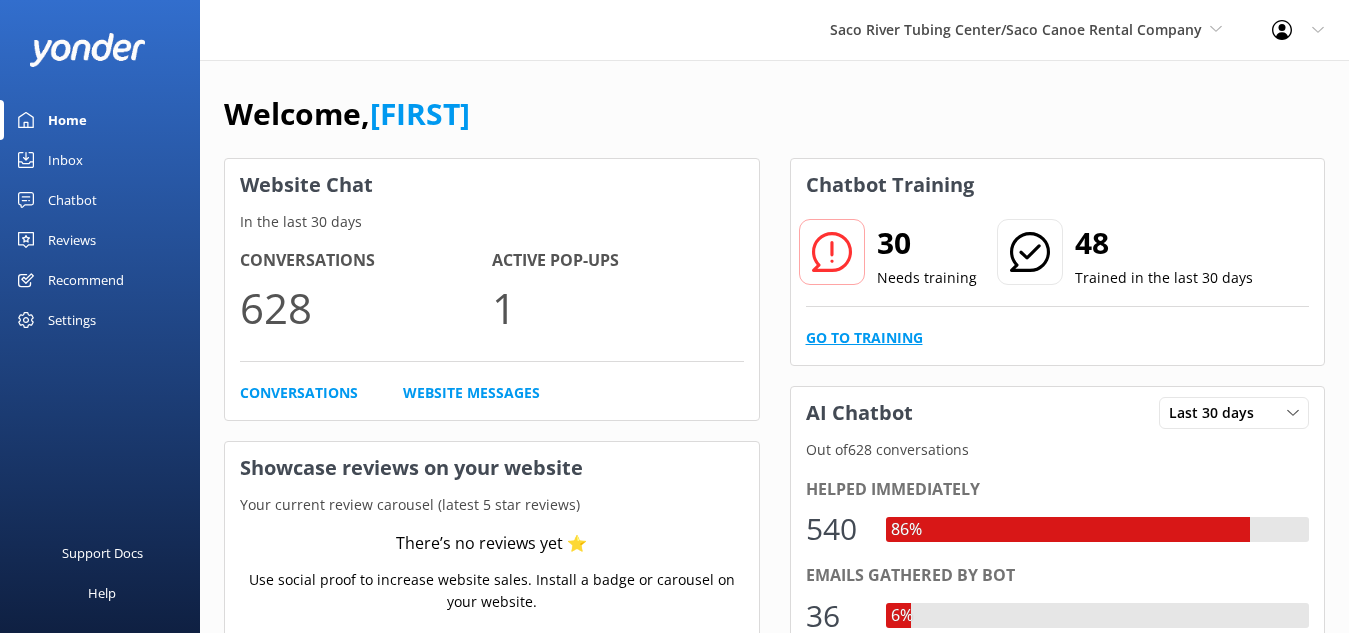 click on "Go to Training" at bounding box center [864, 338] 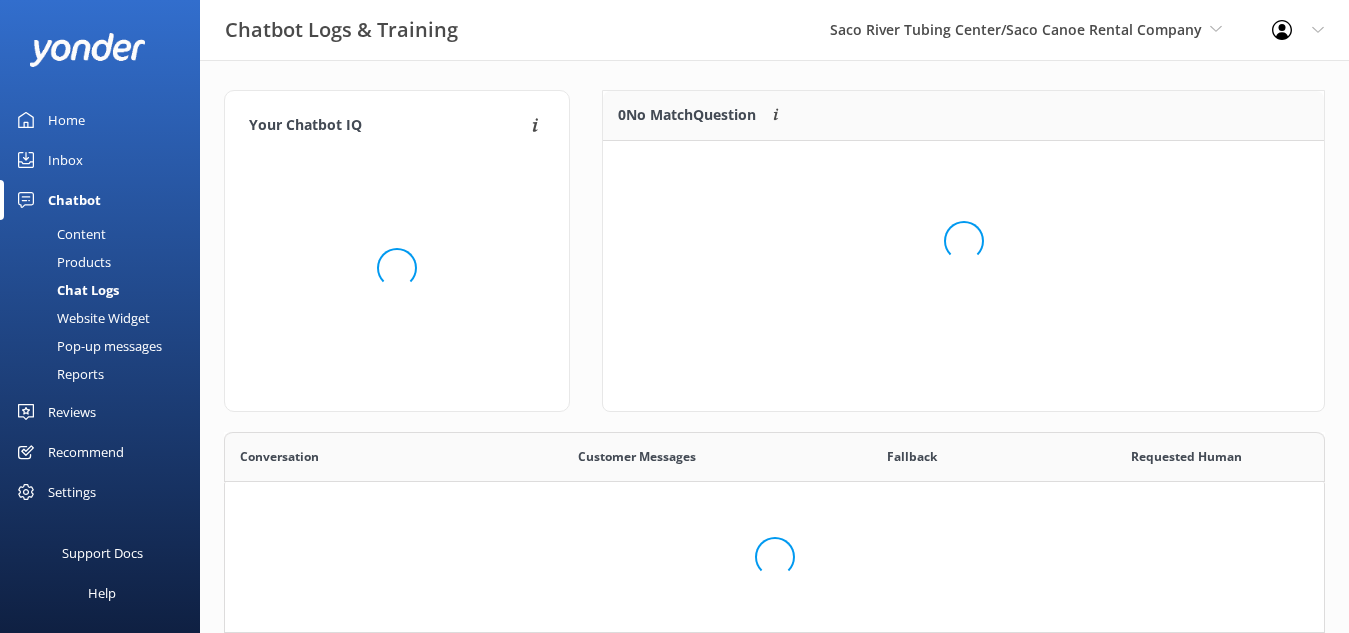 scroll, scrollTop: 18, scrollLeft: 18, axis: both 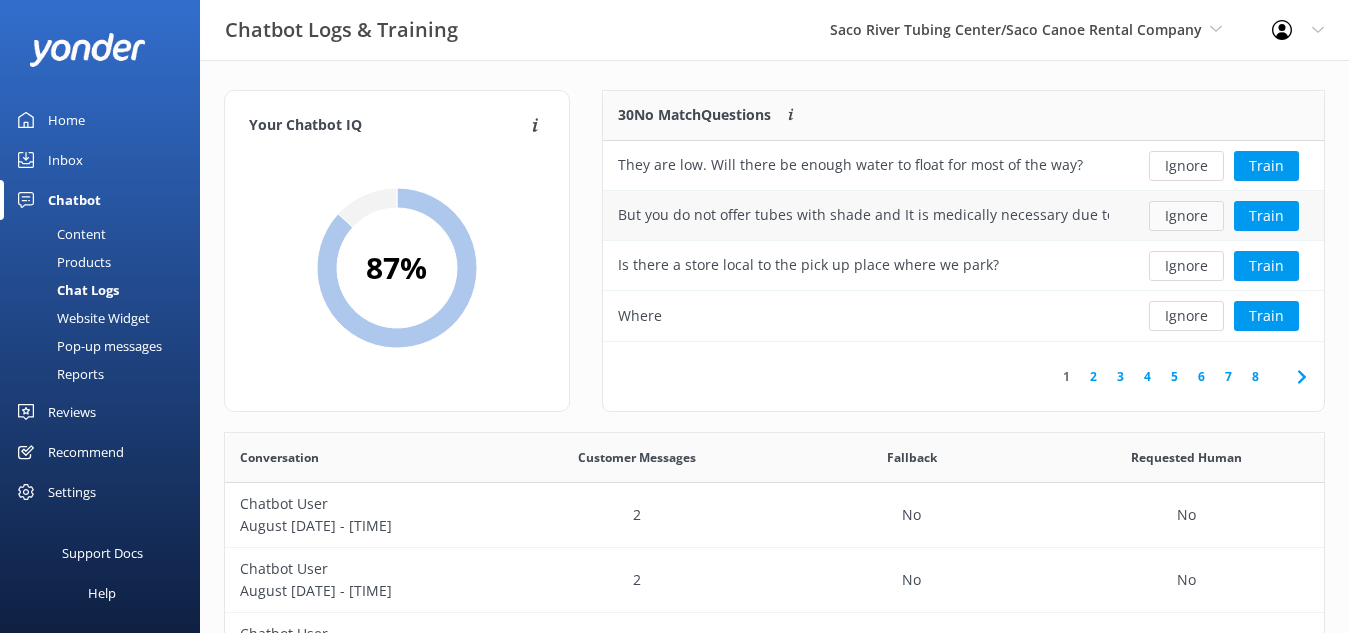 click on "Ignore" at bounding box center (1186, 216) 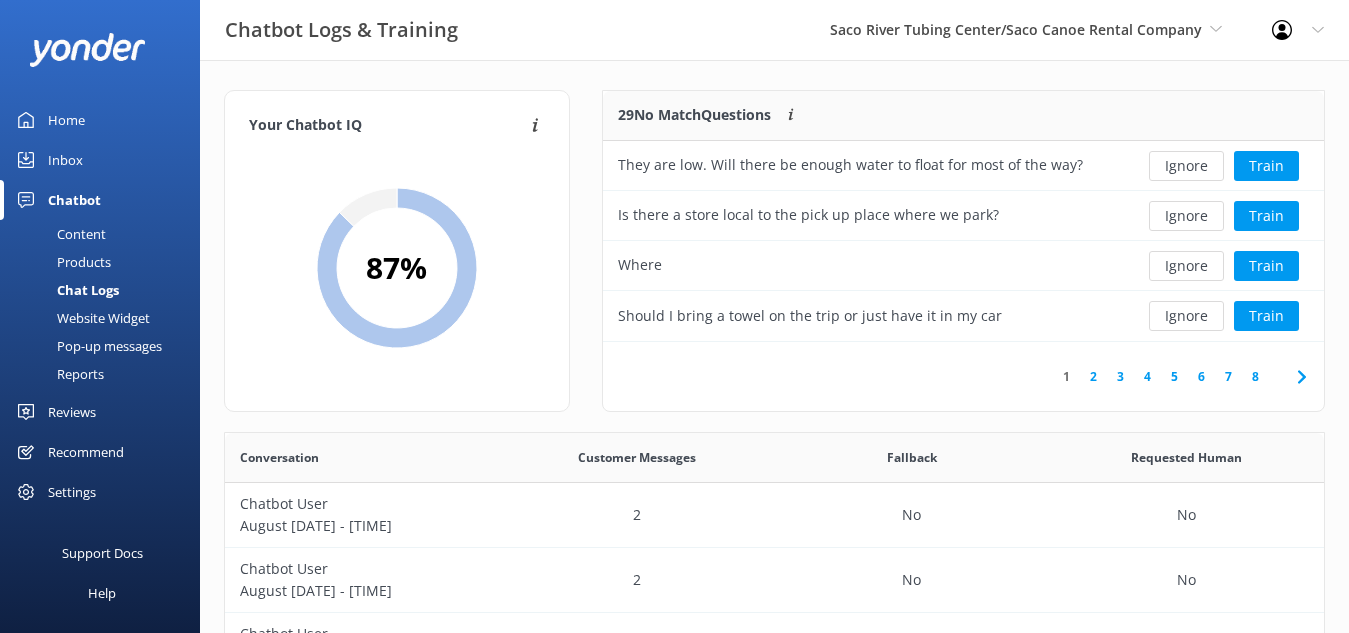 click on "Ignore" at bounding box center (1186, 216) 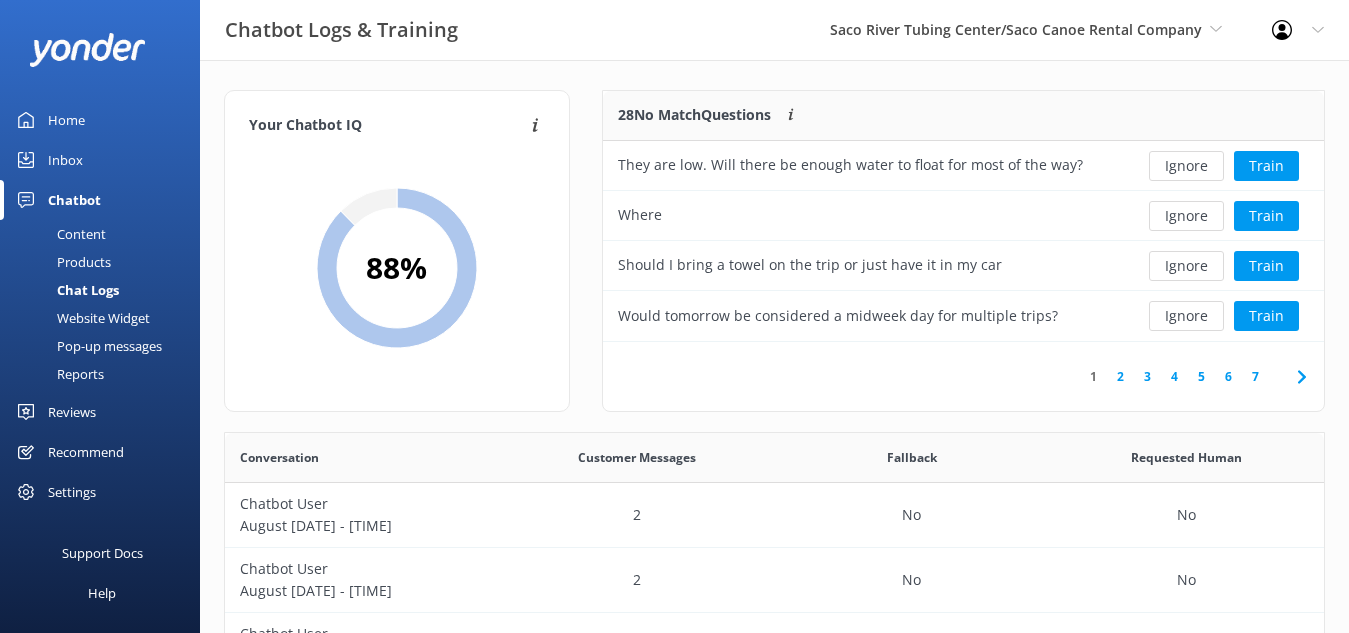 click on "Ignore" at bounding box center (1186, 216) 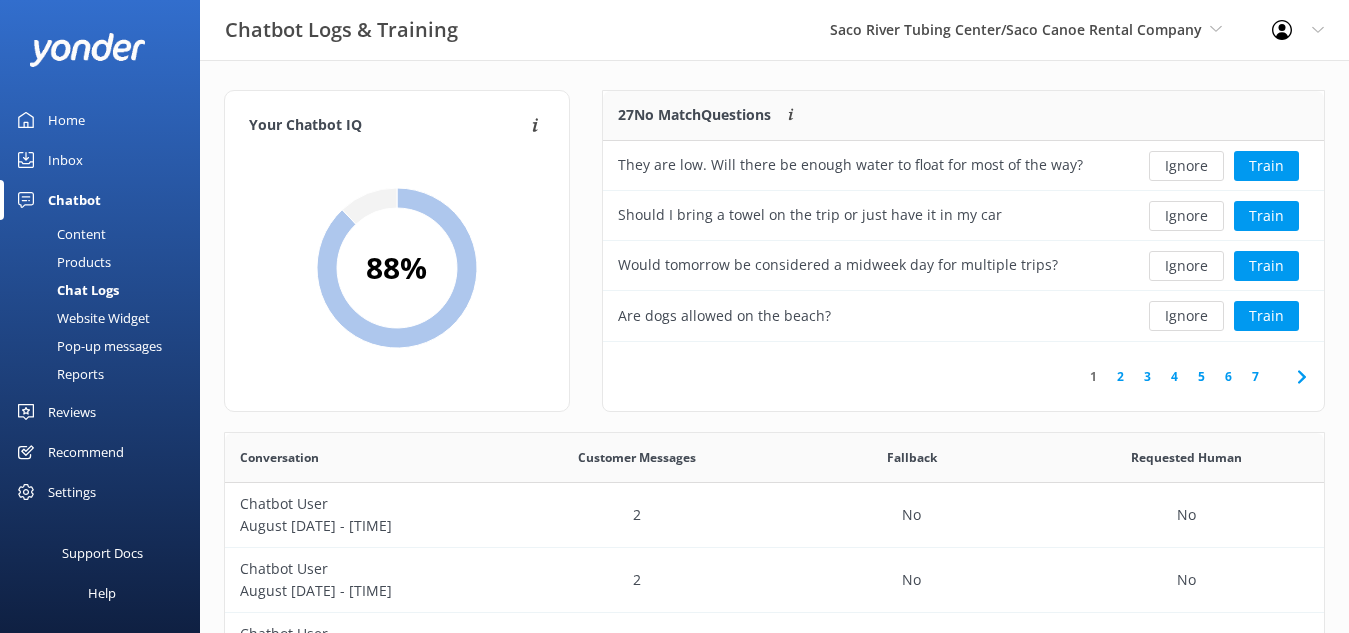 click on "Ignore" at bounding box center (1186, 216) 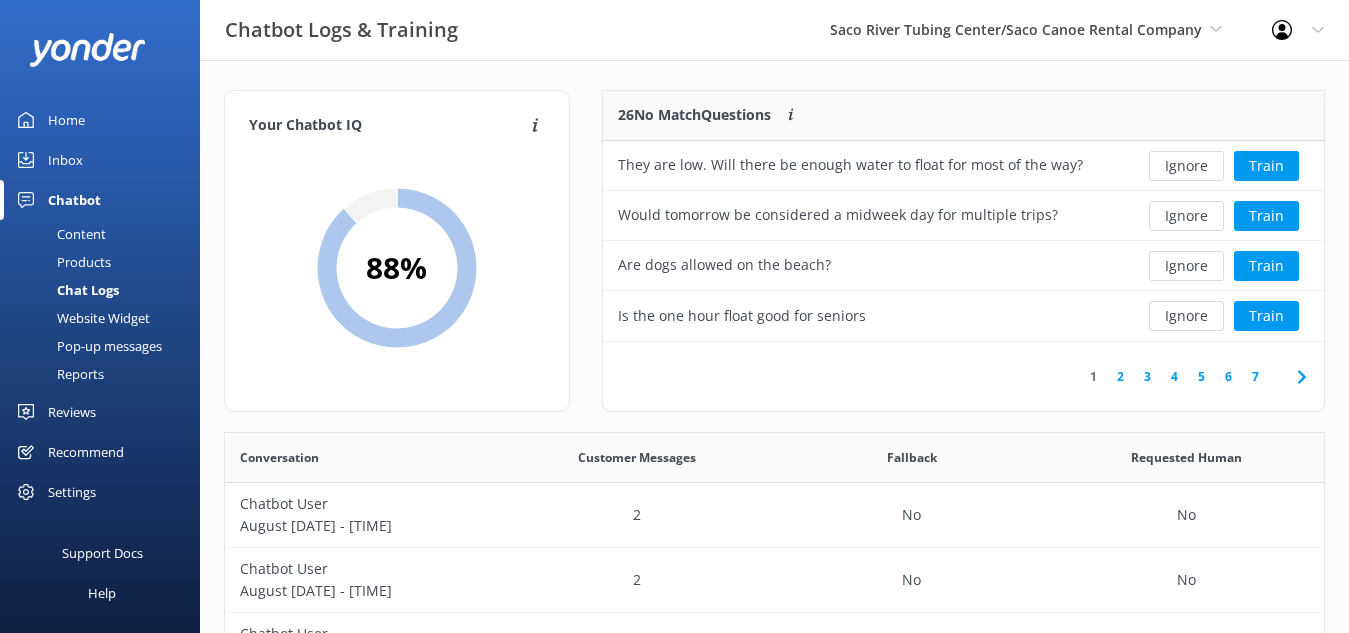 click on "Ignore" at bounding box center (1186, 216) 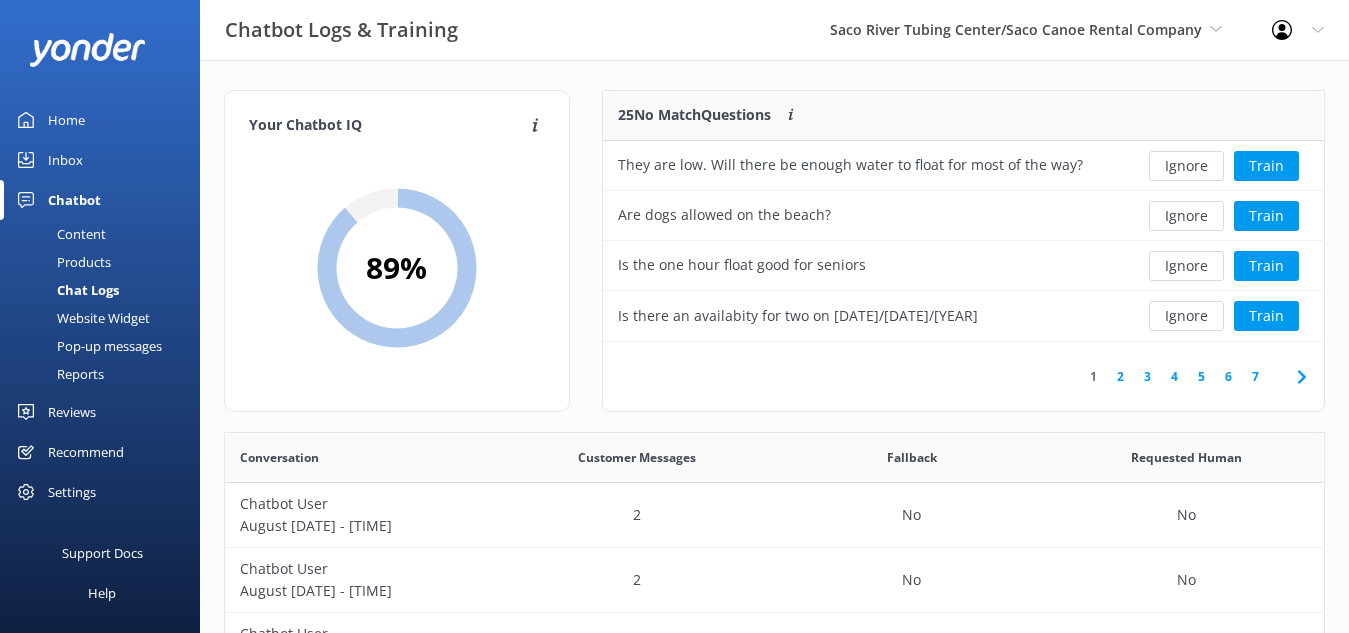 click on "Ignore" at bounding box center [1186, 216] 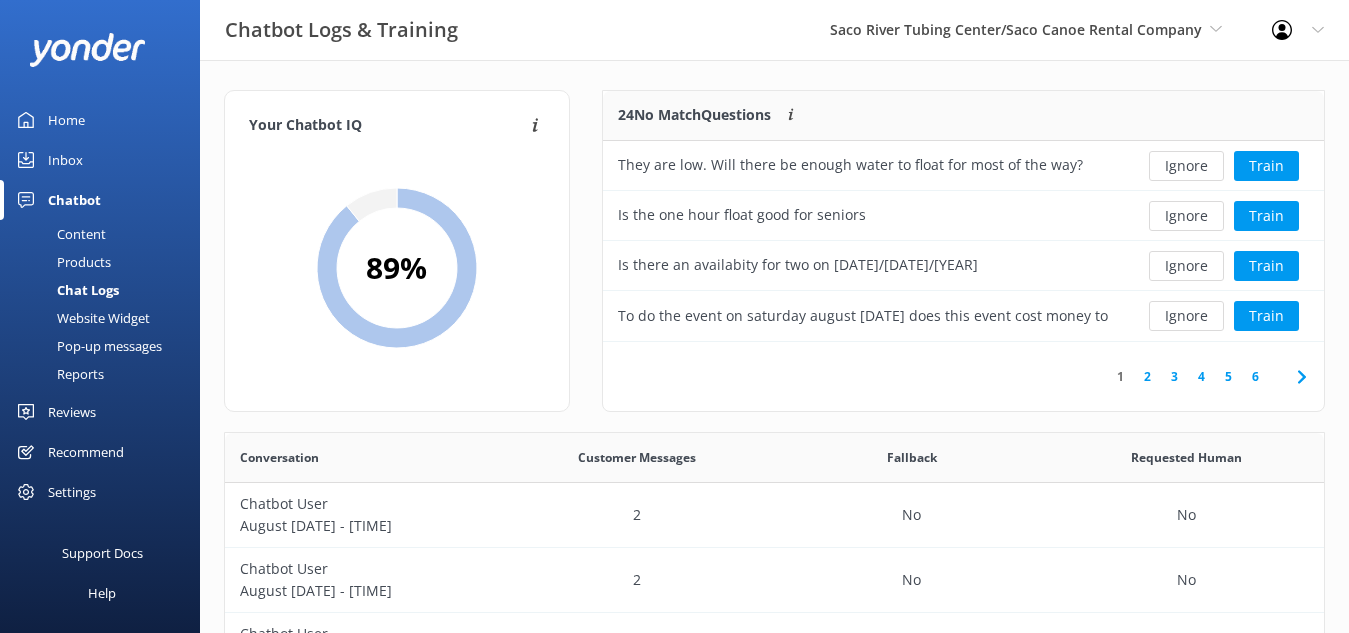 click on "Ignore" at bounding box center [1186, 216] 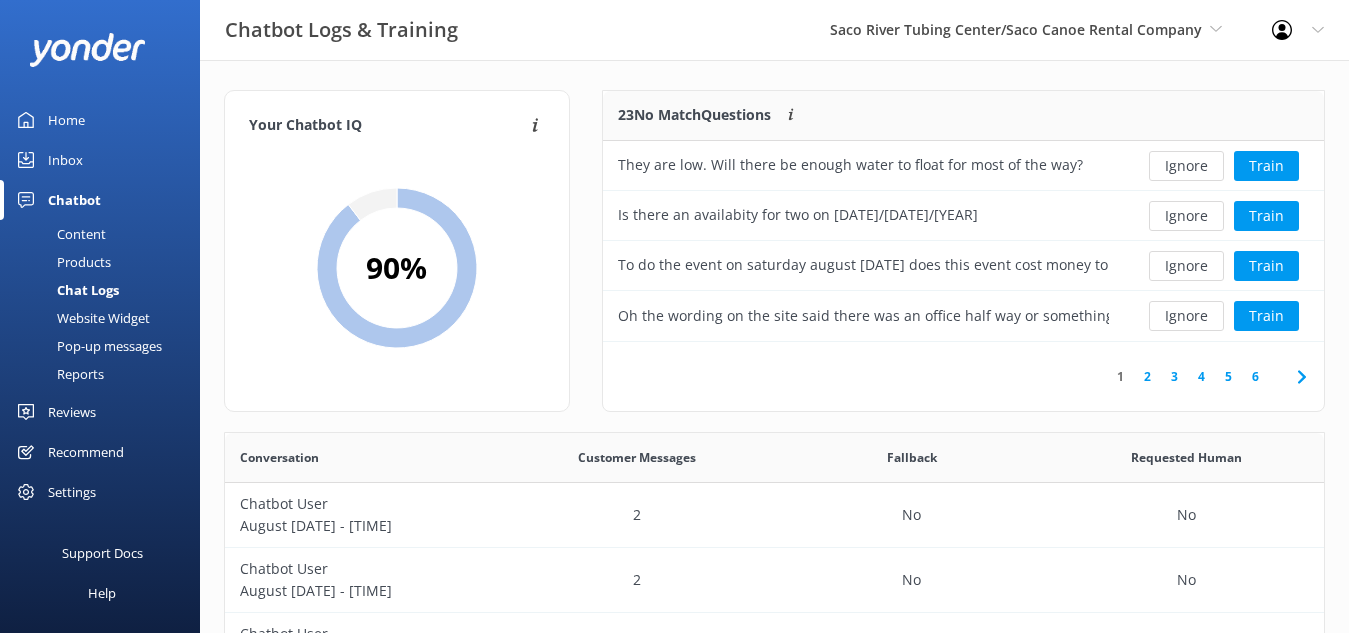 click on "Ignore" at bounding box center [1186, 216] 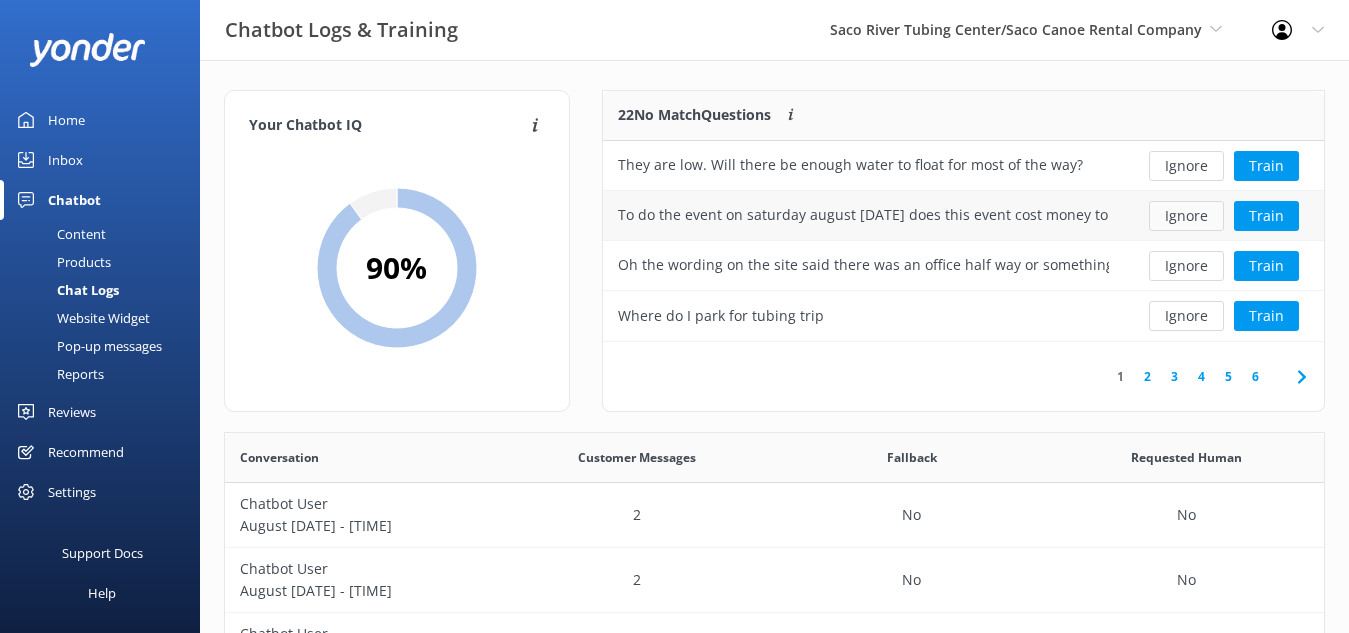 click on "Ignore" at bounding box center (1186, 216) 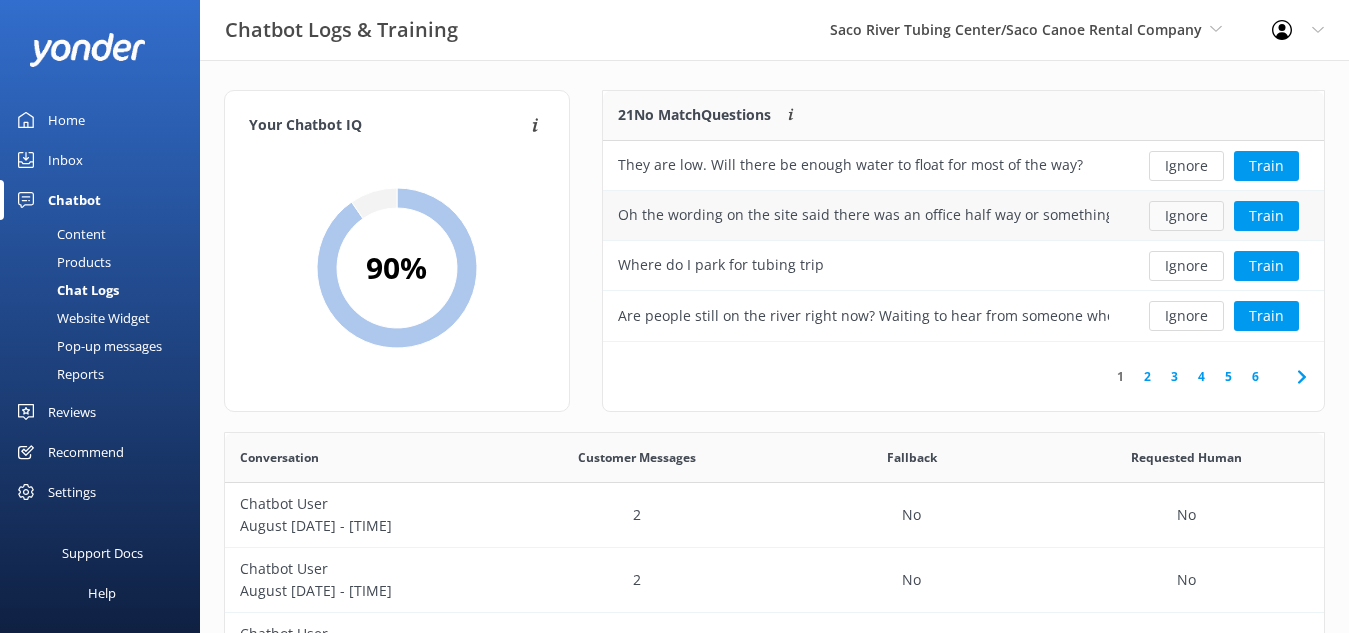 click on "Ignore" at bounding box center [1186, 216] 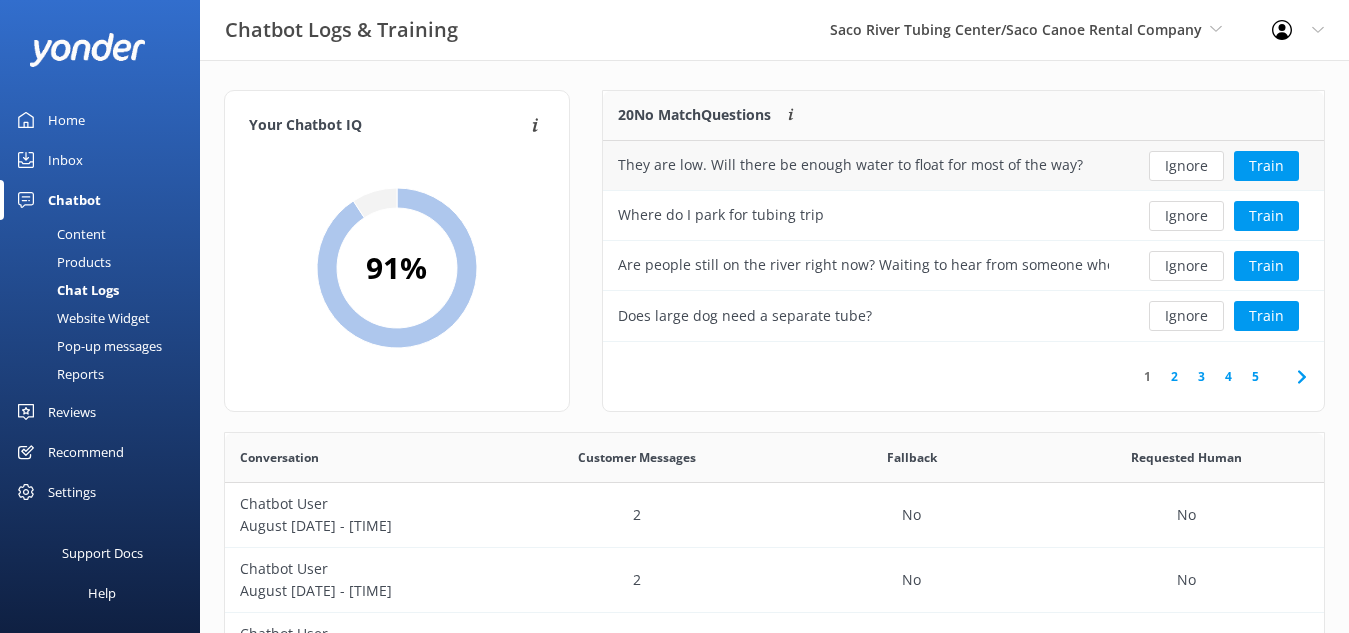 click on "Ignore Train" at bounding box center (1224, 166) 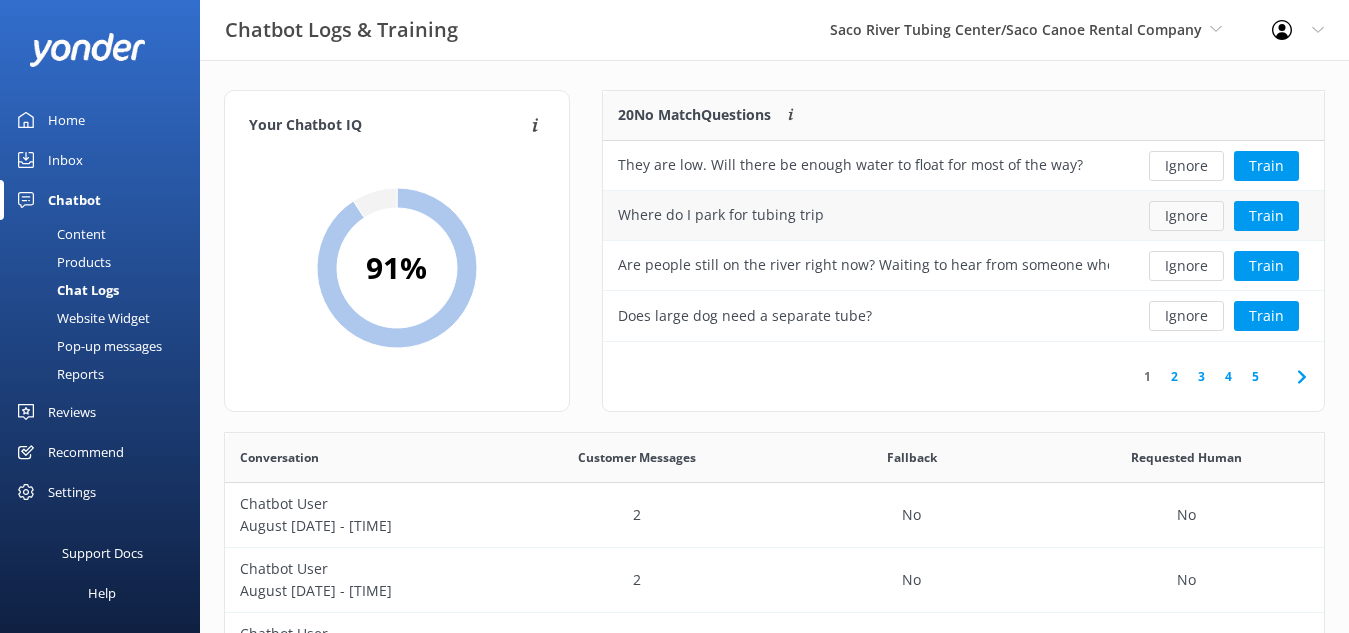 click on "Ignore" at bounding box center (1186, 216) 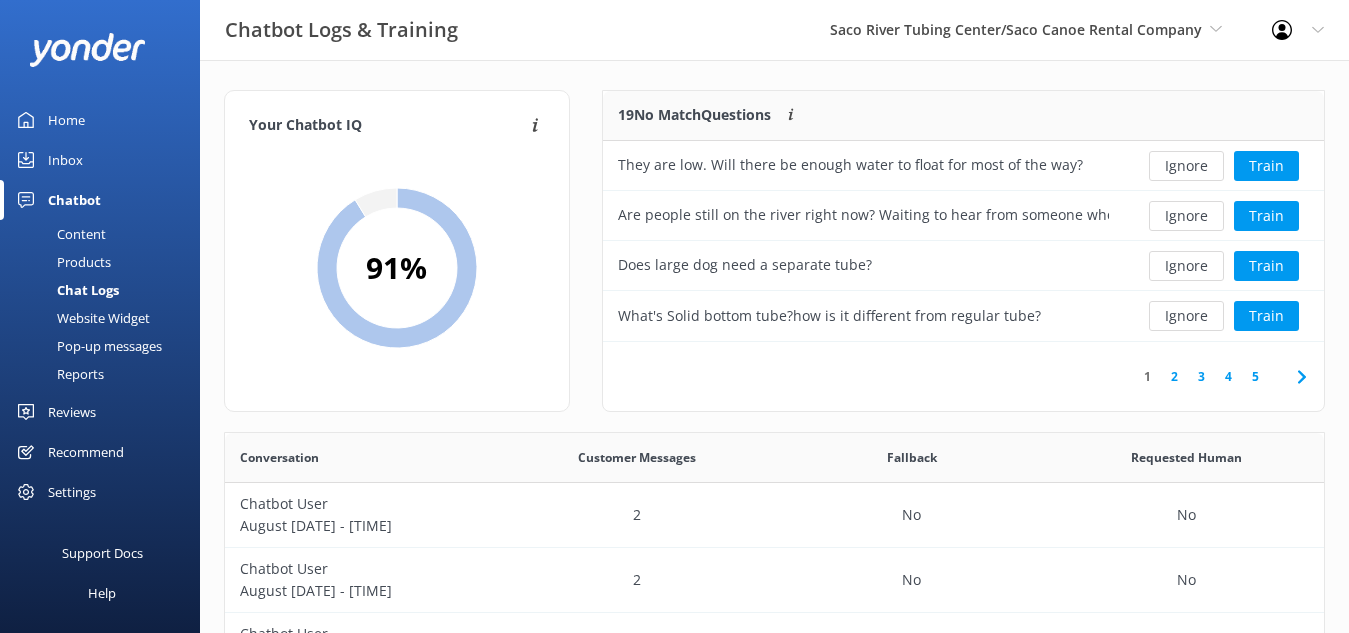 click on "Ignore" at bounding box center [1186, 216] 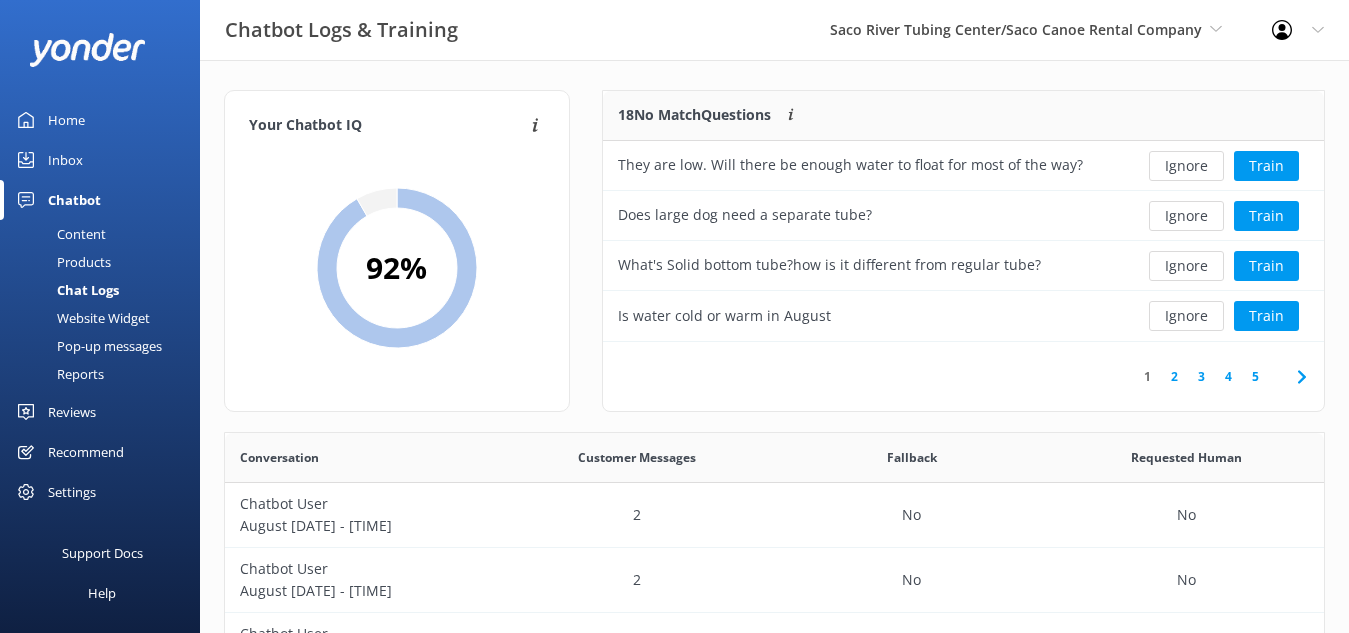 click on "Ignore" at bounding box center [1186, 216] 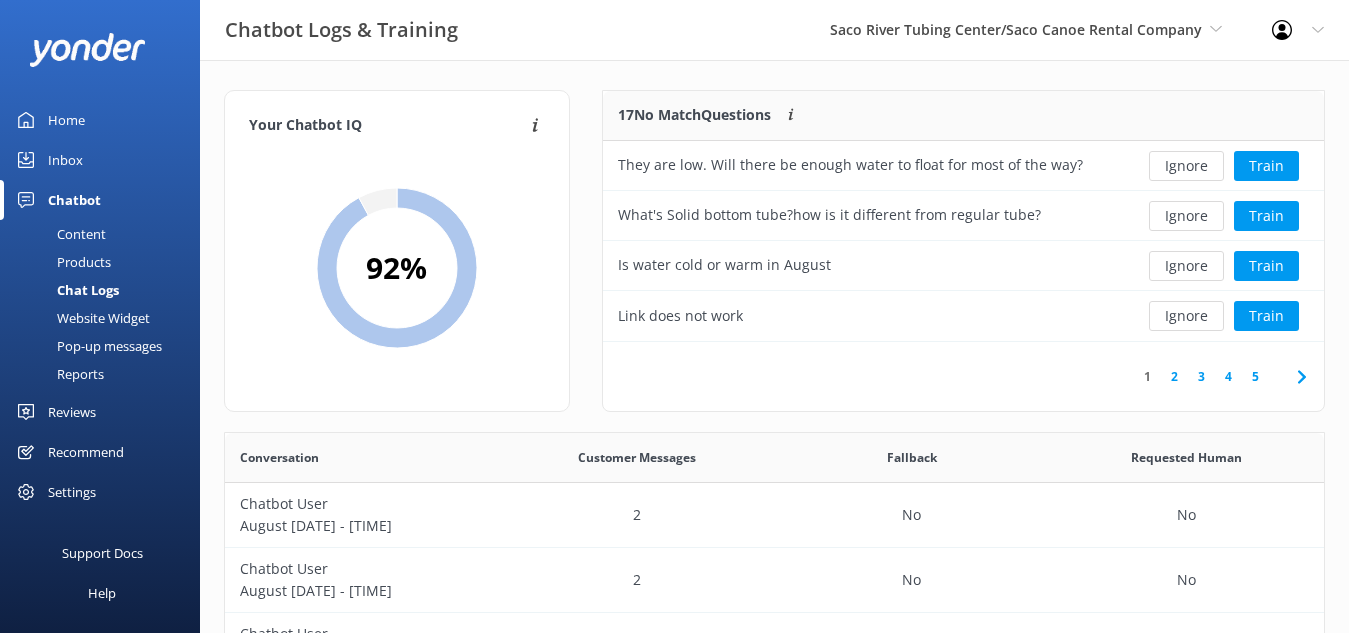 click on "Ignore" at bounding box center [1186, 216] 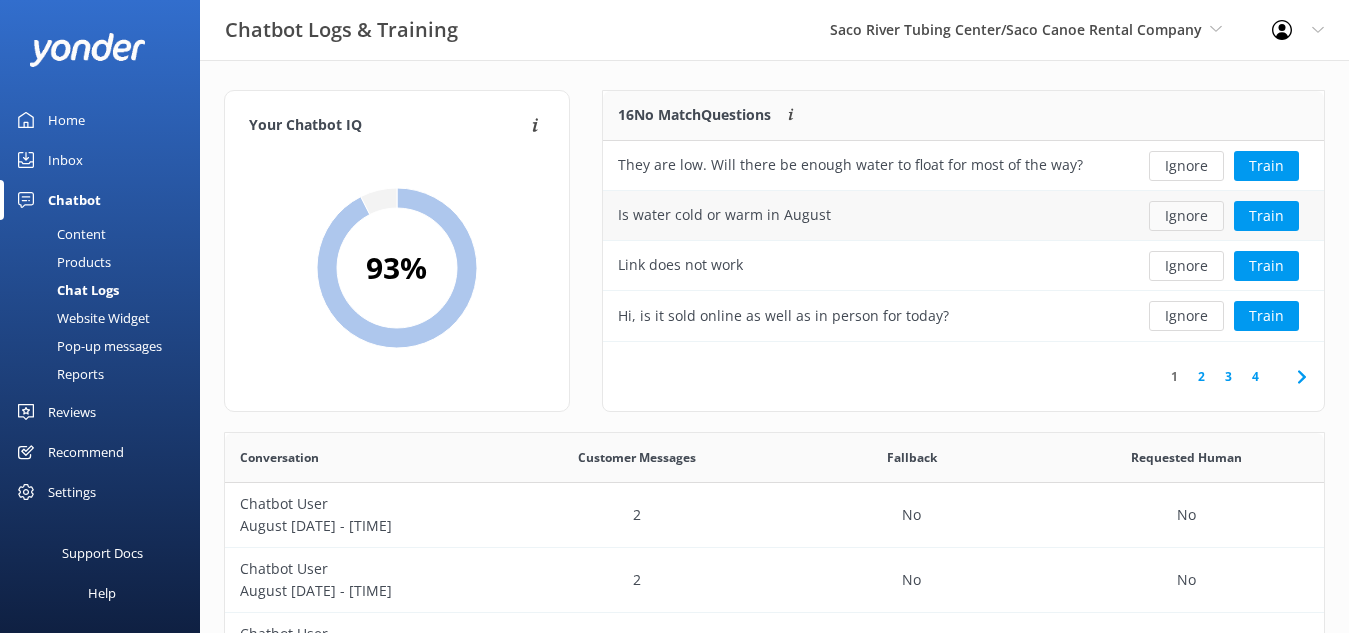 click on "Ignore" at bounding box center (1186, 216) 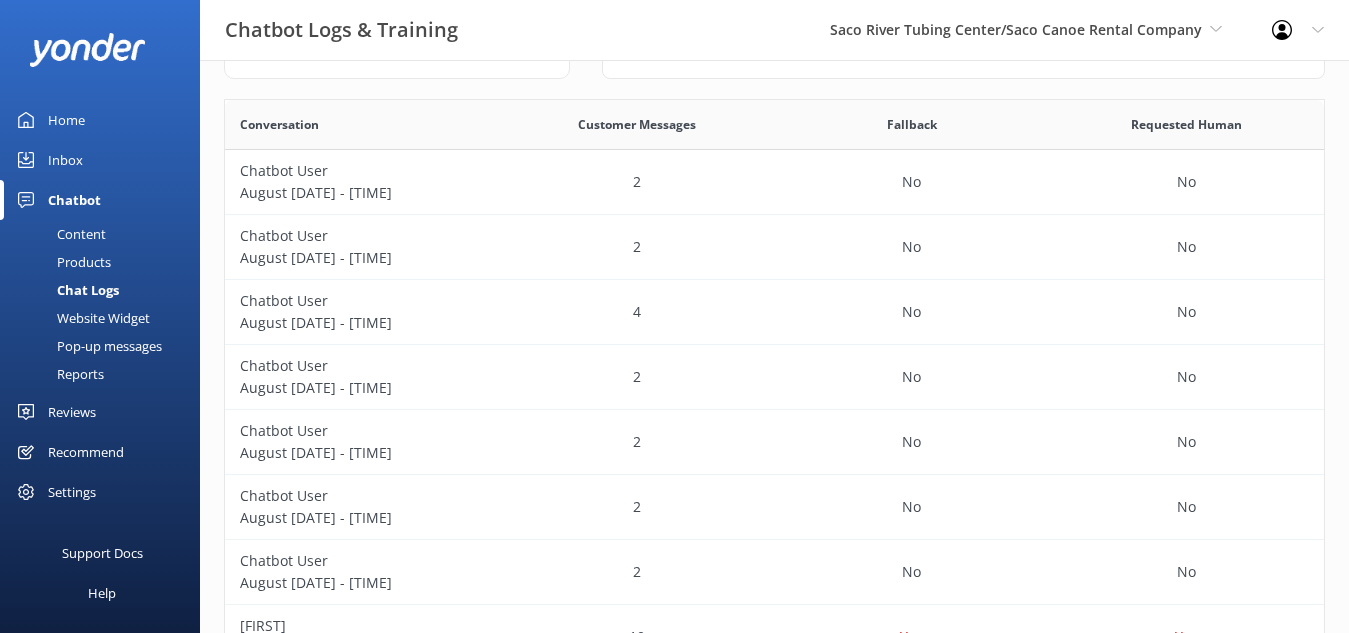 scroll, scrollTop: 339, scrollLeft: 0, axis: vertical 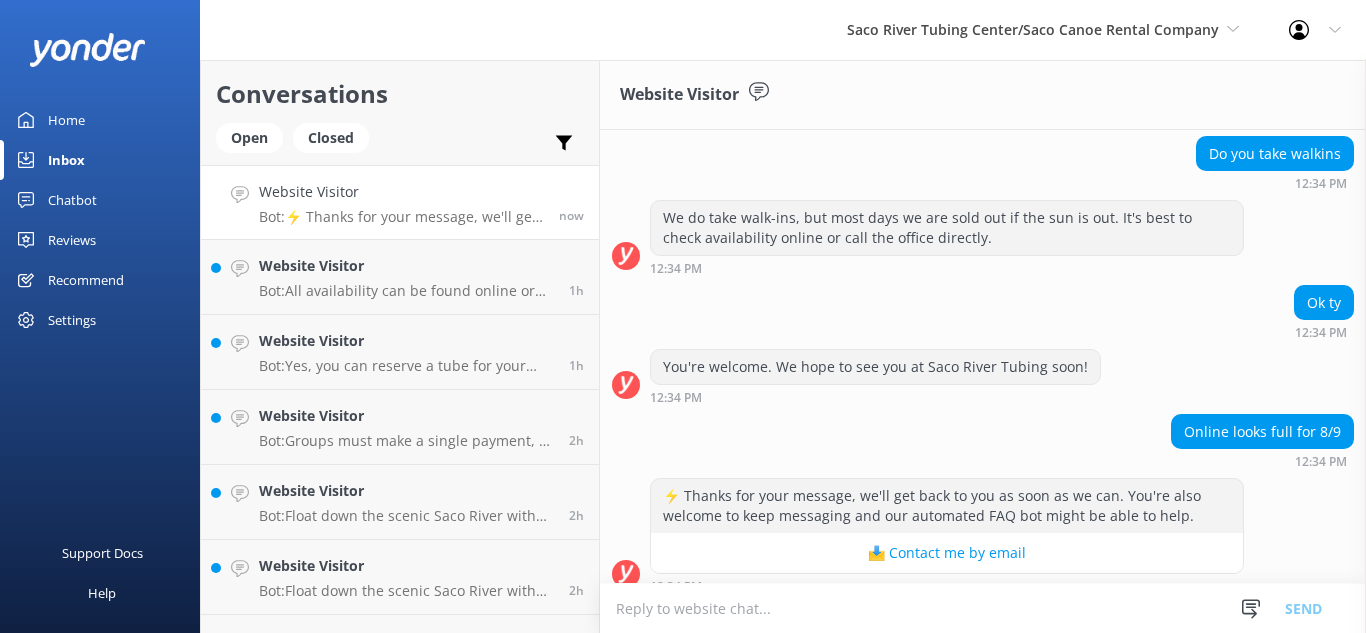 click at bounding box center (983, 608) 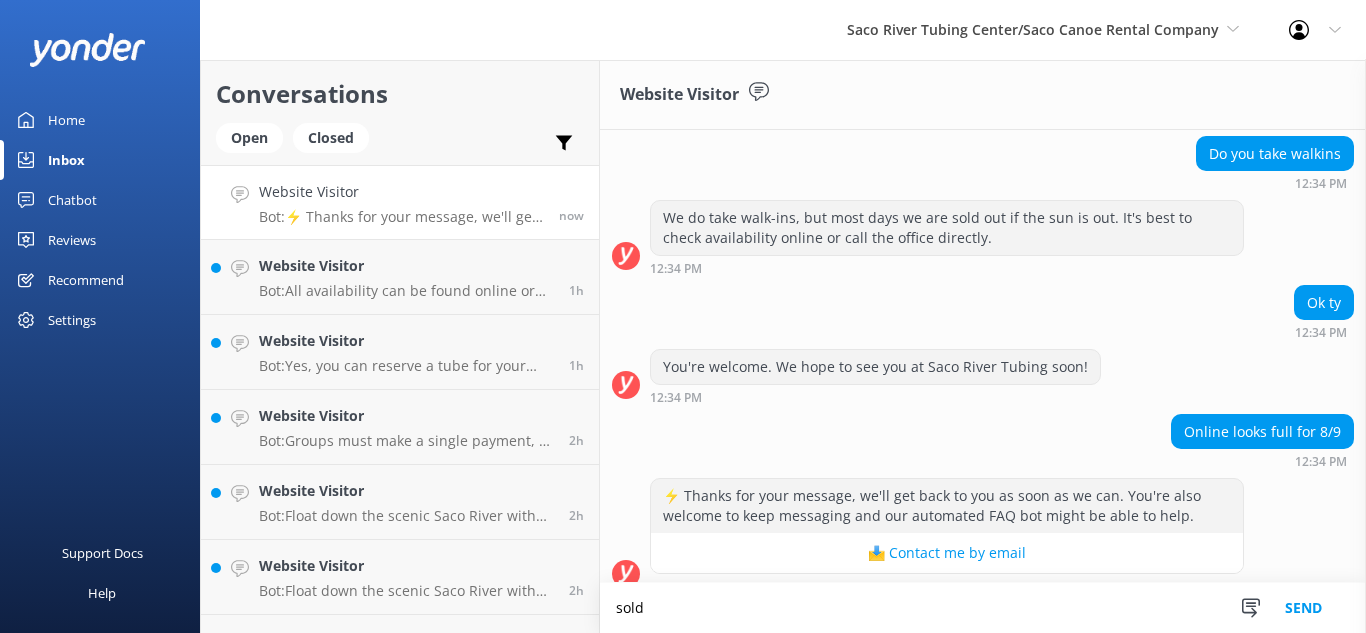 scroll, scrollTop: 215, scrollLeft: 0, axis: vertical 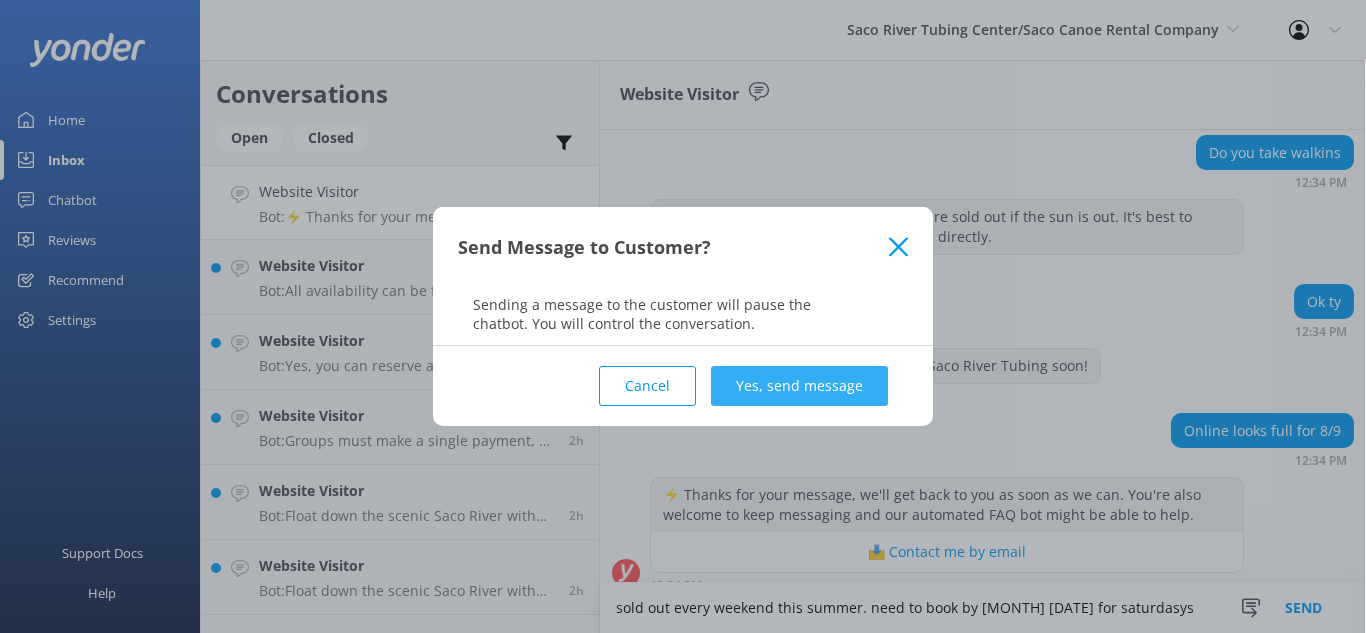 type on "sold out every weekend this summer. need to book by [MONTH] [DATE] for saturdasys" 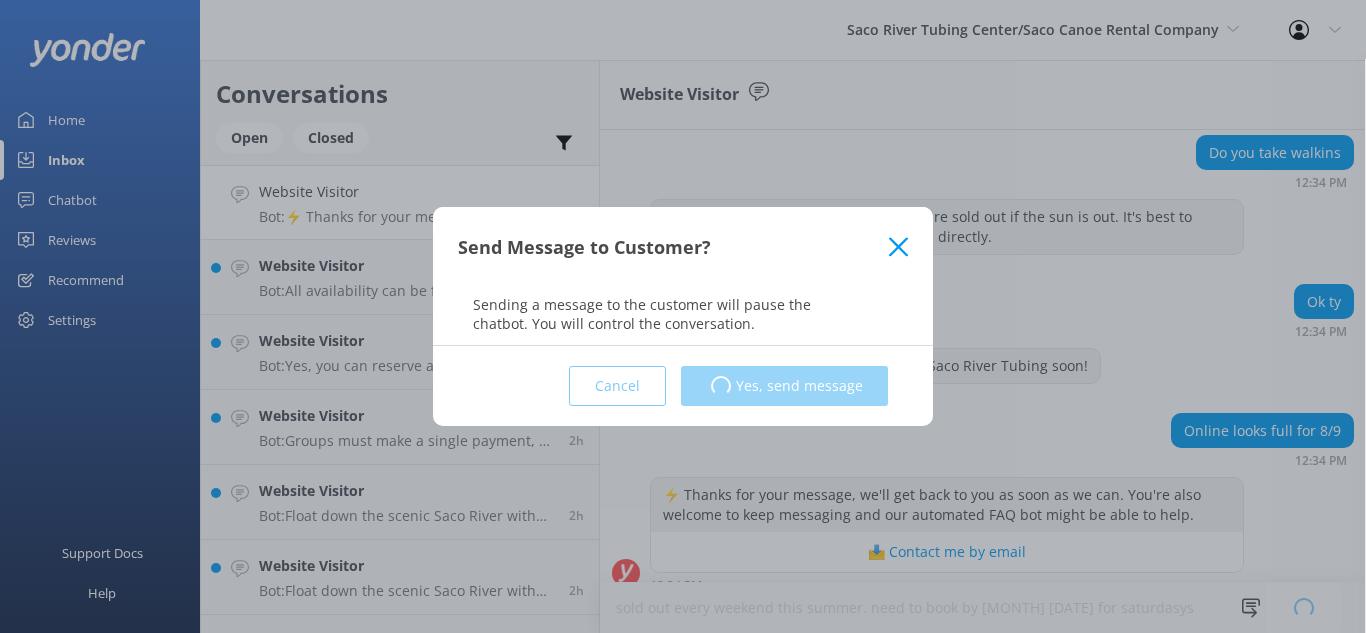 type 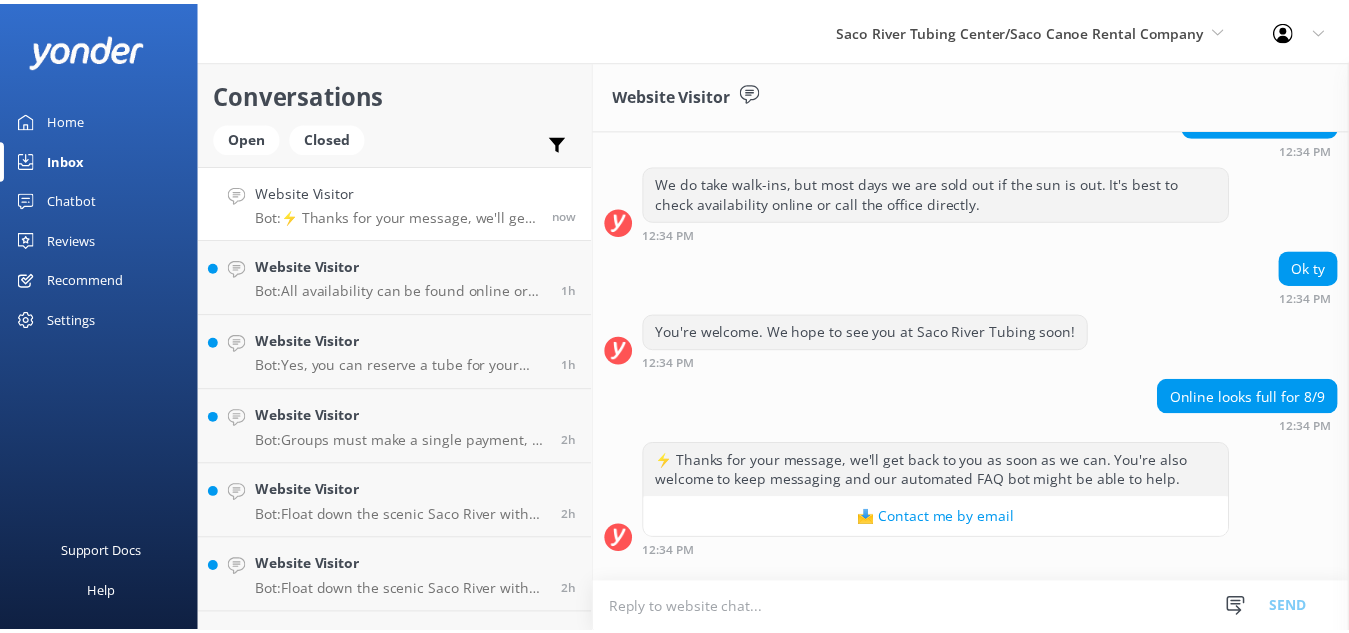 scroll, scrollTop: 344, scrollLeft: 0, axis: vertical 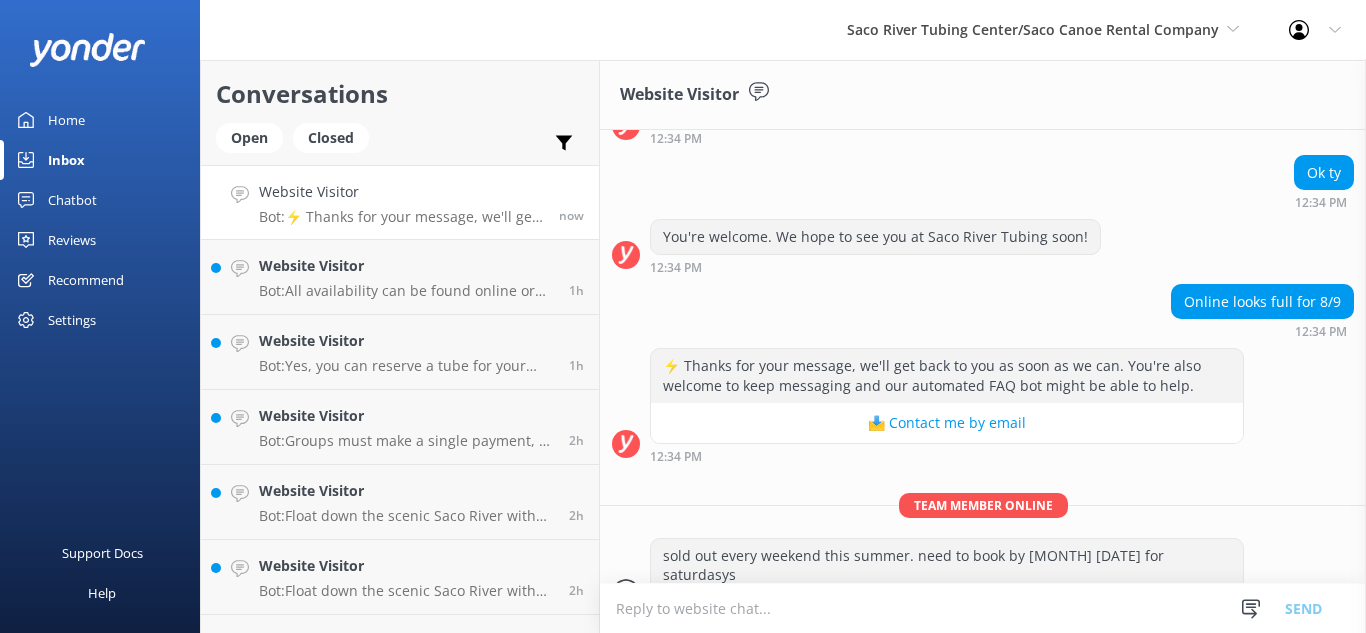 click on "Chatbot" at bounding box center [72, 200] 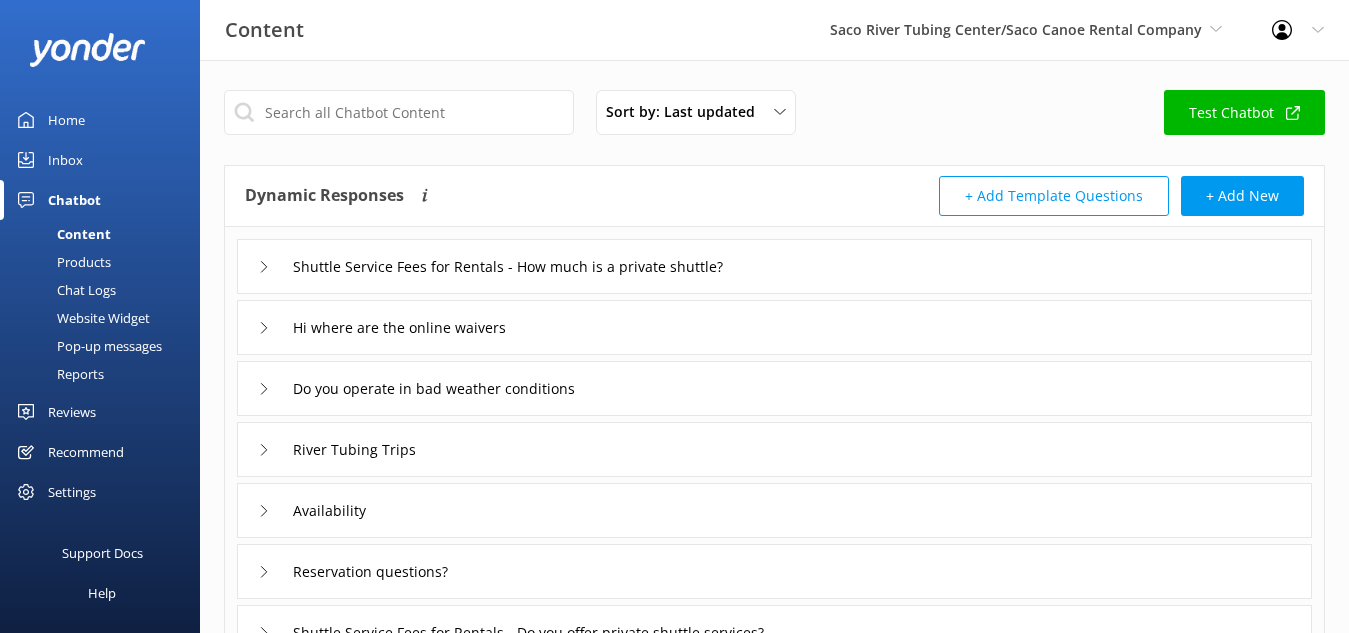 click on "Inbox" at bounding box center (65, 160) 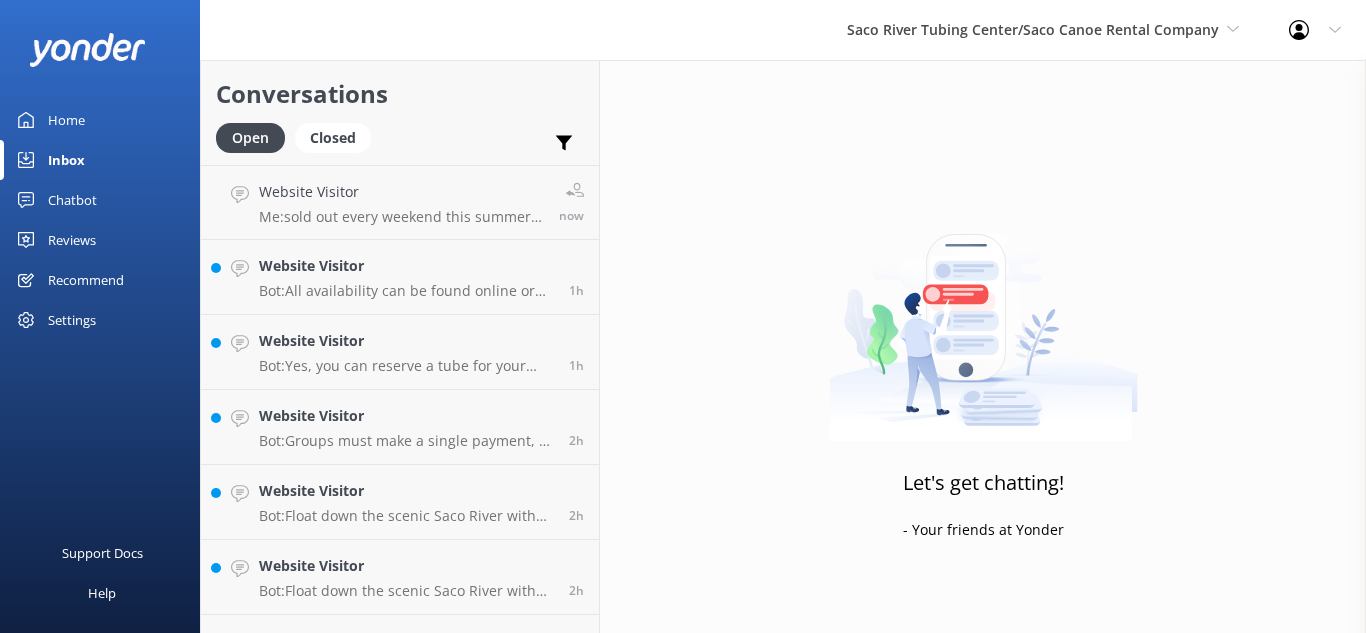 click on "Chatbot" at bounding box center [72, 200] 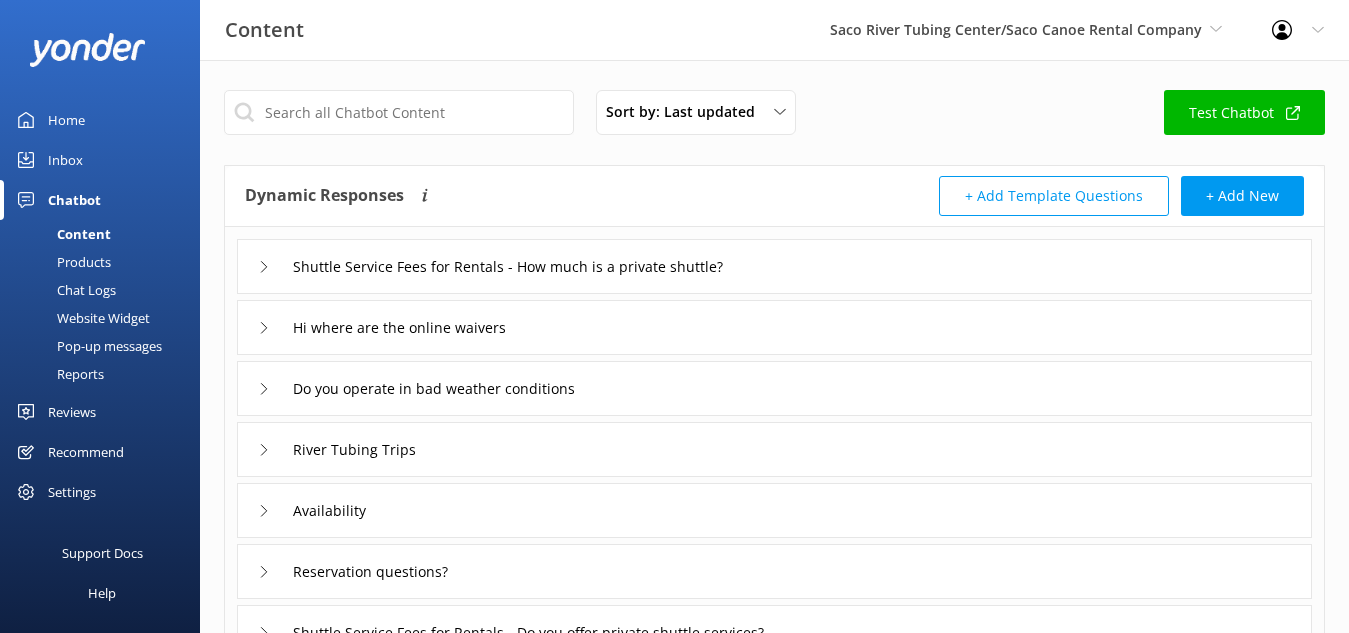 click on "Pop-up messages" at bounding box center [87, 346] 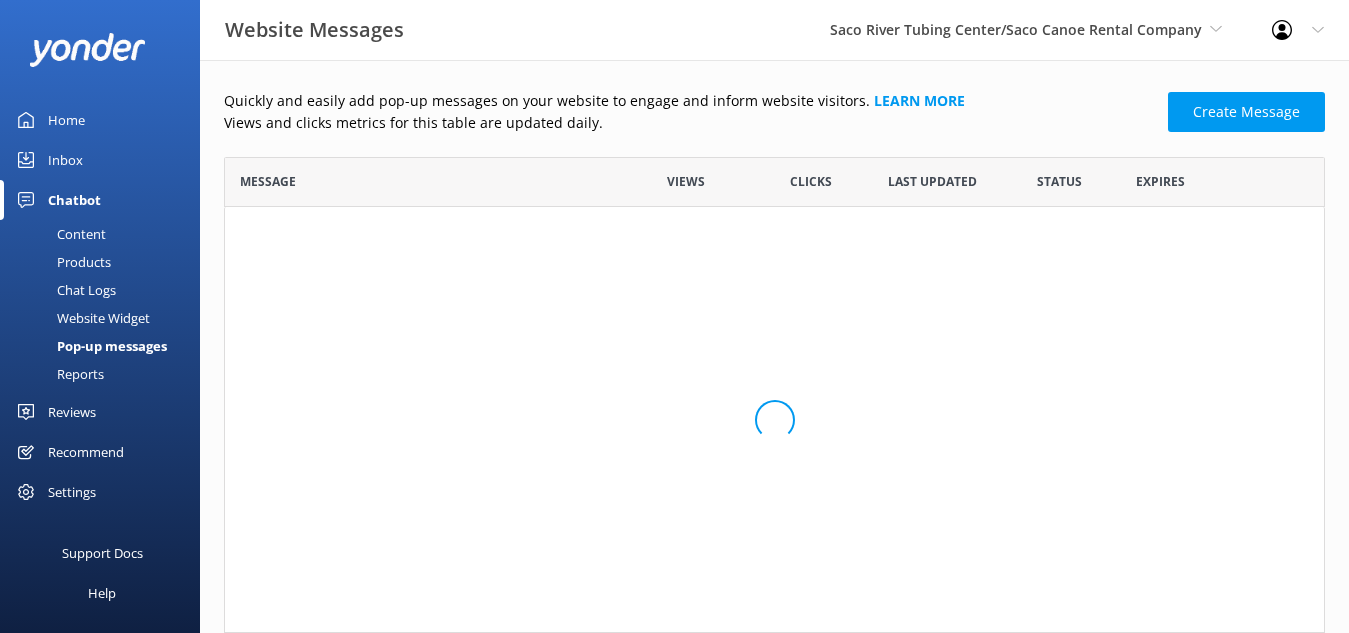 scroll, scrollTop: 18, scrollLeft: 18, axis: both 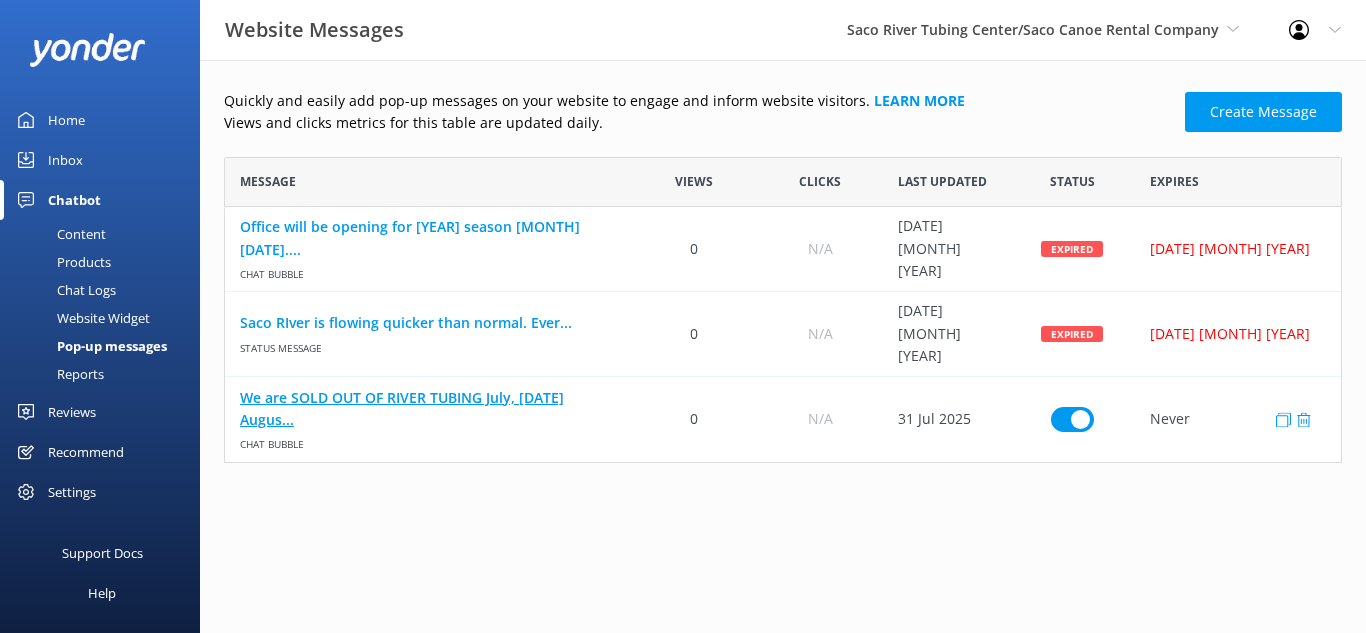 click on "We are SOLD OUT OF RIVER TUBING  July, [DATE] Augus..." at bounding box center [428, 408] 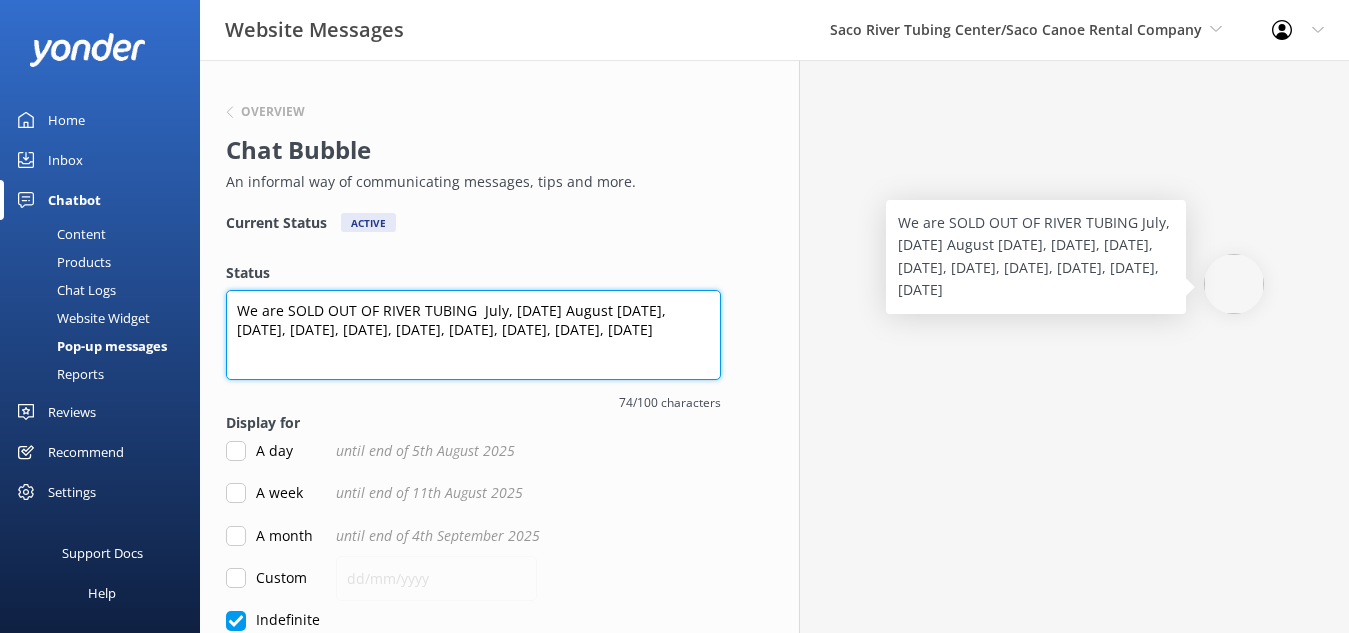 click on "We are SOLD OUT OF RIVER TUBING  July, [DATE] August [DATE], [DATE], [DATE], [DATE], [DATE], [DATE], [DATE], [DATE], [DATE]" at bounding box center (473, 335) 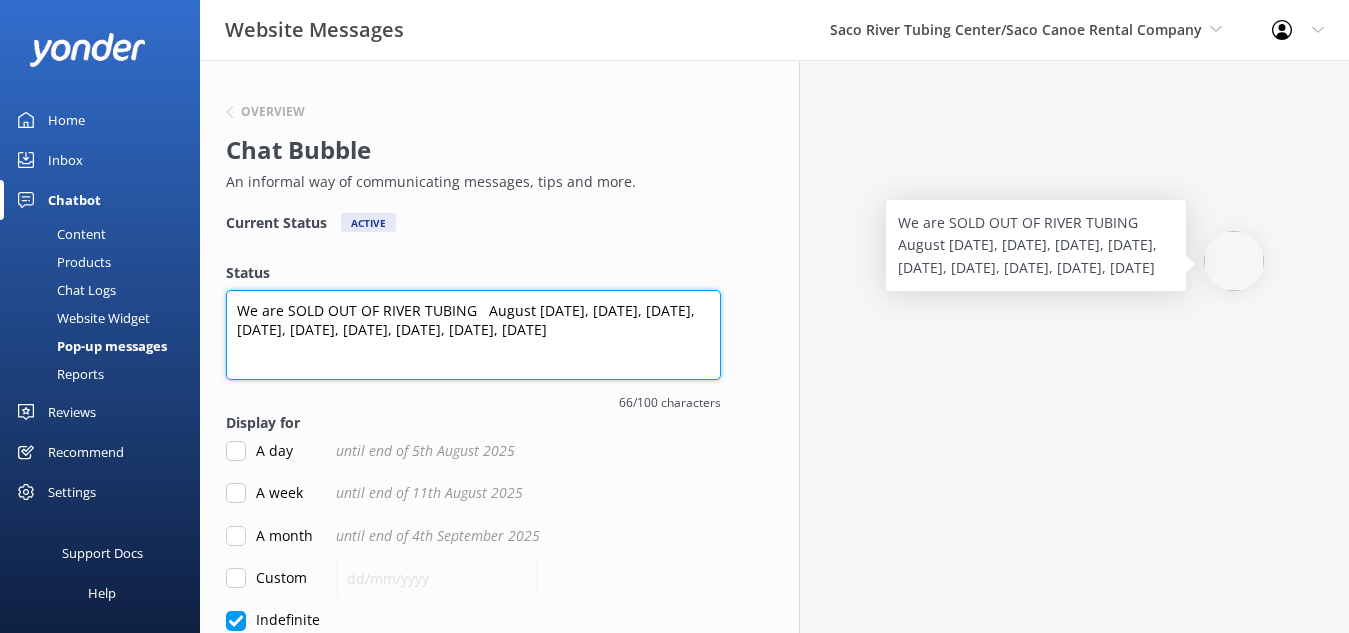 click on "We are SOLD OUT OF RIVER TUBING   August [DATE], [DATE], [DATE], [DATE], [DATE], [DATE], [DATE], [DATE], [DATE]" at bounding box center (473, 335) 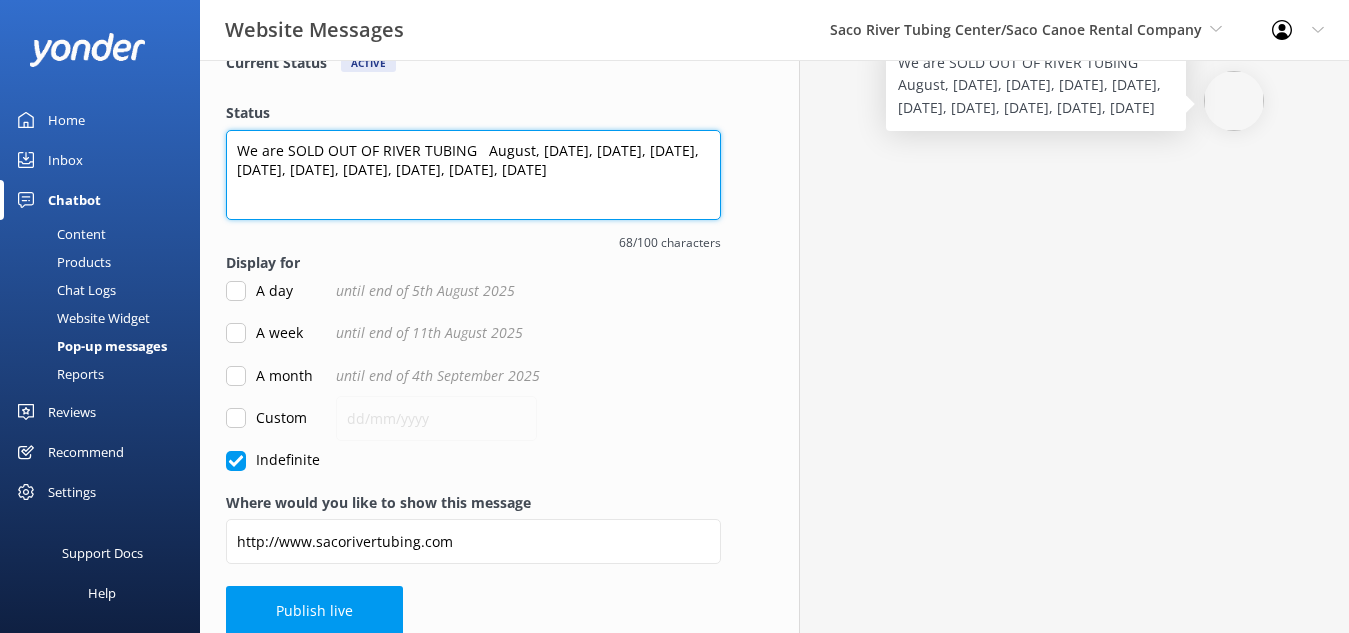 scroll, scrollTop: 183, scrollLeft: 0, axis: vertical 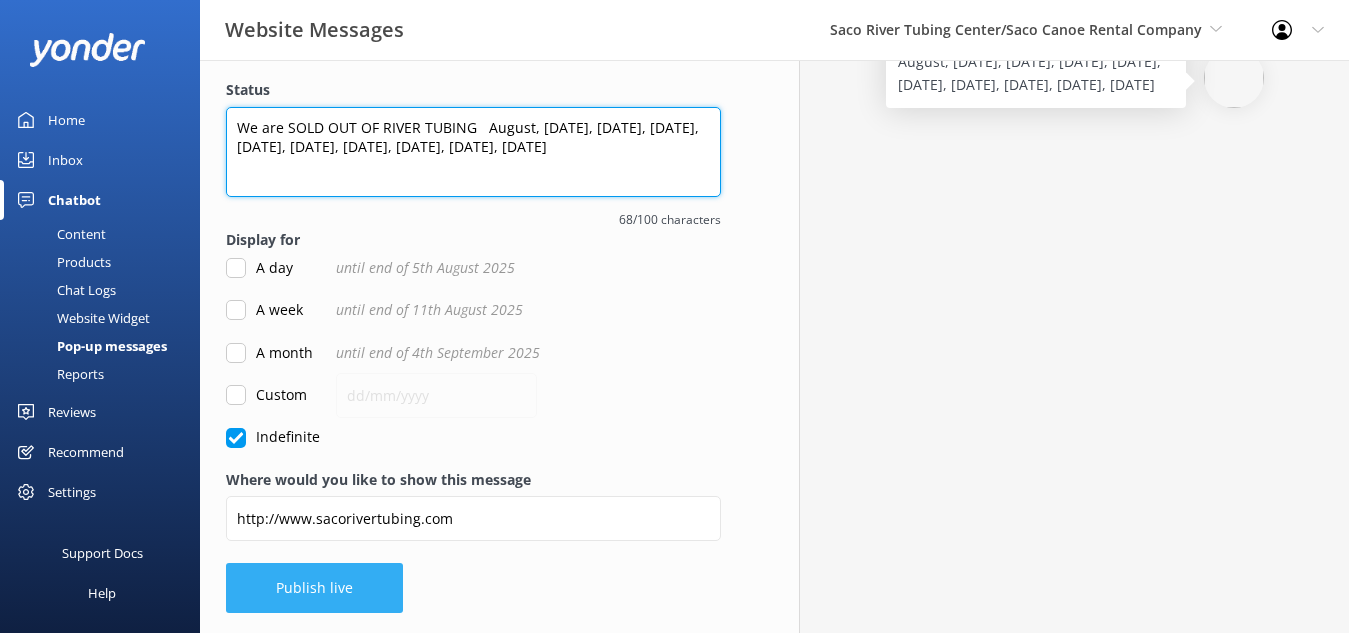 type on "We are SOLD OUT OF RIVER TUBING   August, [DATE], [DATE], [DATE], [DATE], [DATE], [DATE], [DATE], [DATE], [DATE]" 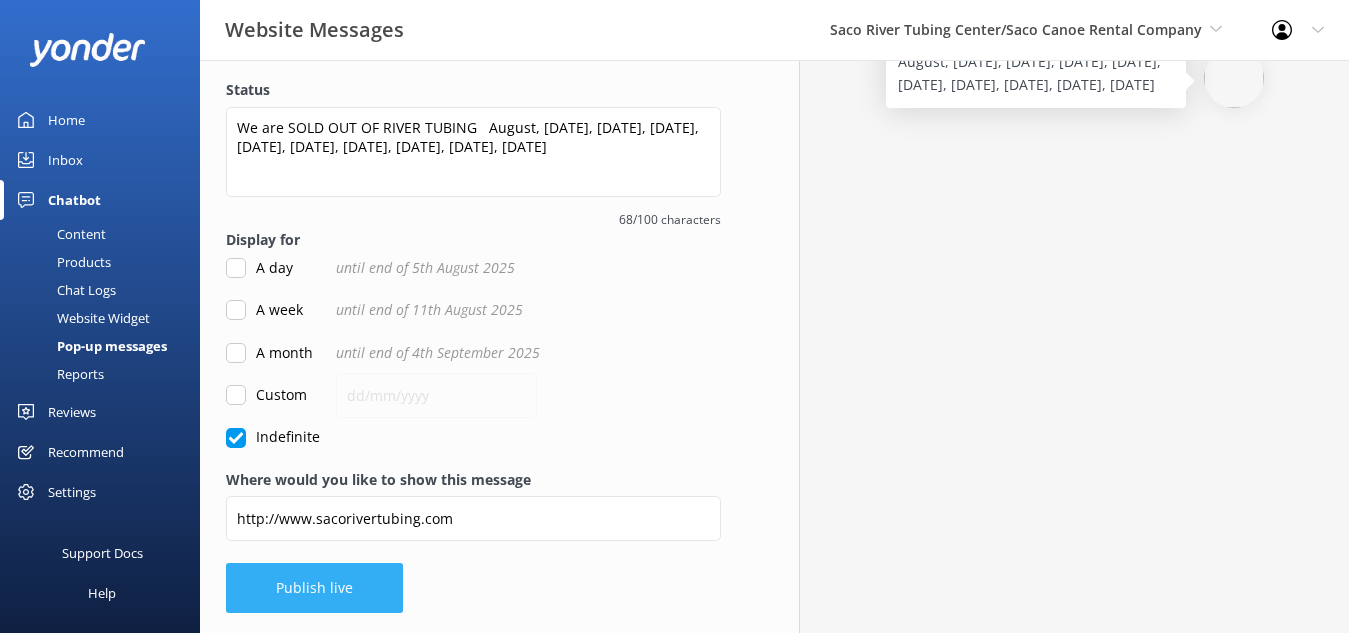 click on "Publish live" at bounding box center [314, 588] 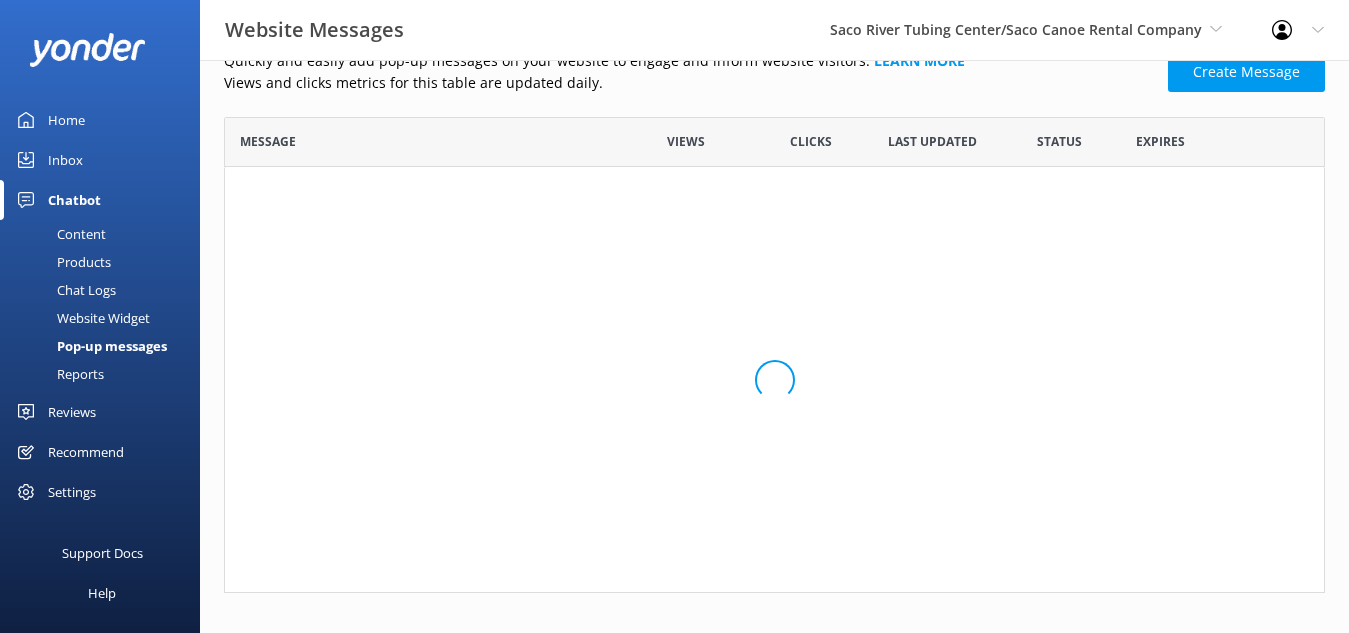 scroll, scrollTop: 0, scrollLeft: 0, axis: both 